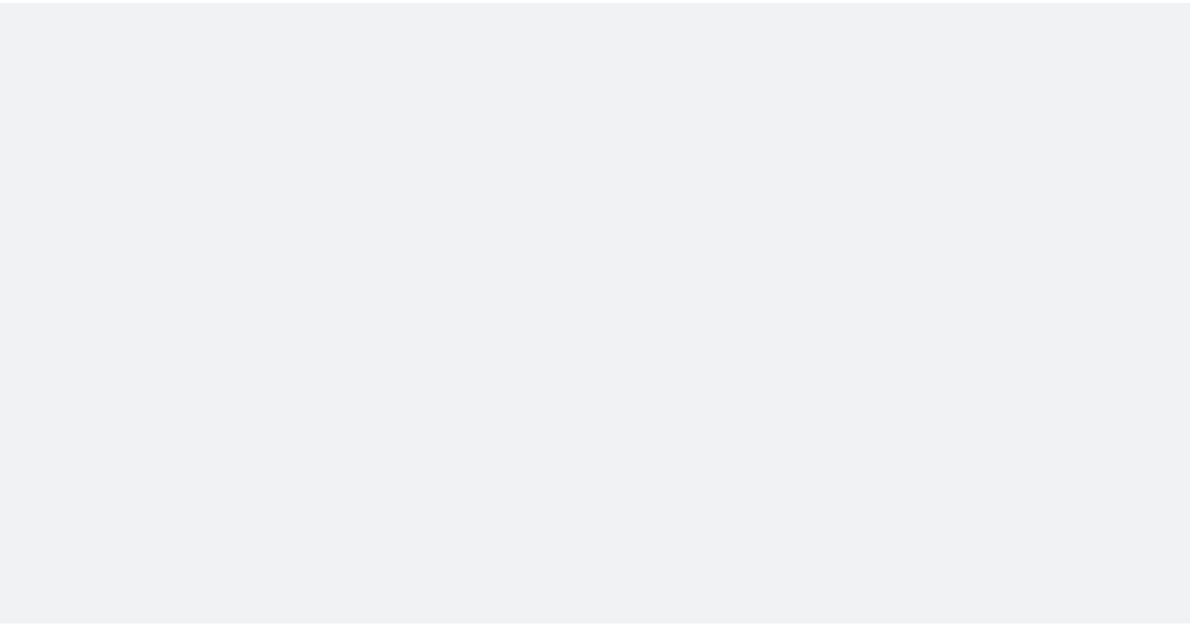 scroll, scrollTop: 0, scrollLeft: 0, axis: both 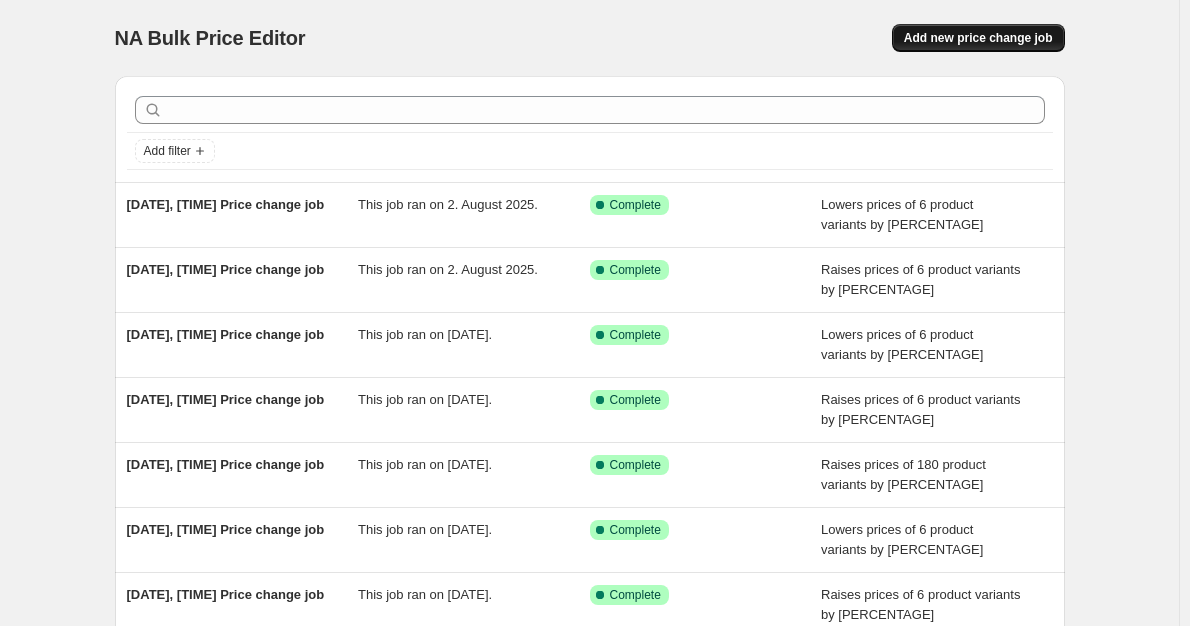 click on "Add new price change job" at bounding box center [978, 38] 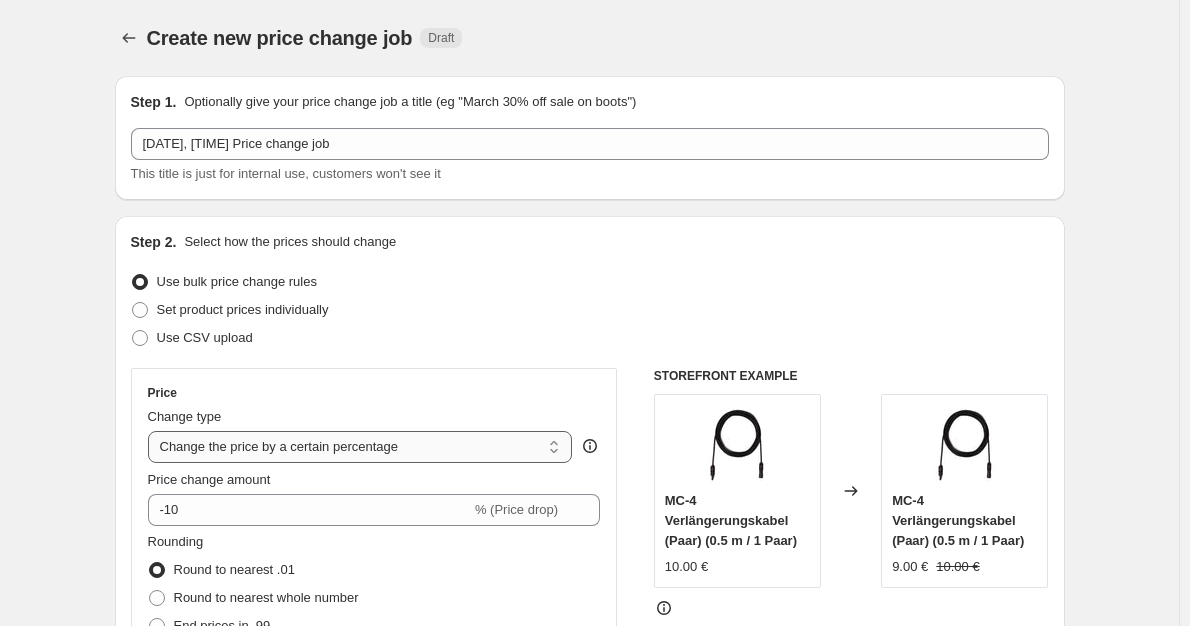 click on "Change the price to a certain amount Change the price by a certain amount Change the price by a certain percentage Change the price to the current compare at price (price before sale) Change the price by a certain amount relative to the compare at price Change the price by a certain percentage relative to the compare at price Don't change the price Change the price by a certain percentage relative to the cost per item Change price to certain cost margin" at bounding box center (360, 447) 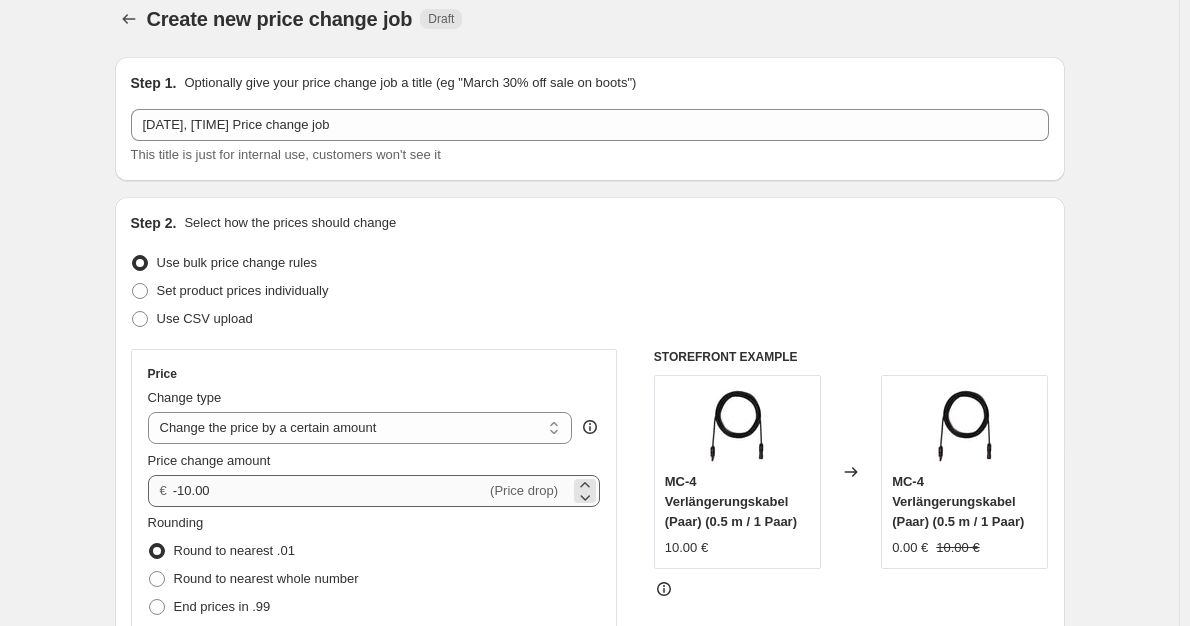 scroll, scrollTop: 100, scrollLeft: 0, axis: vertical 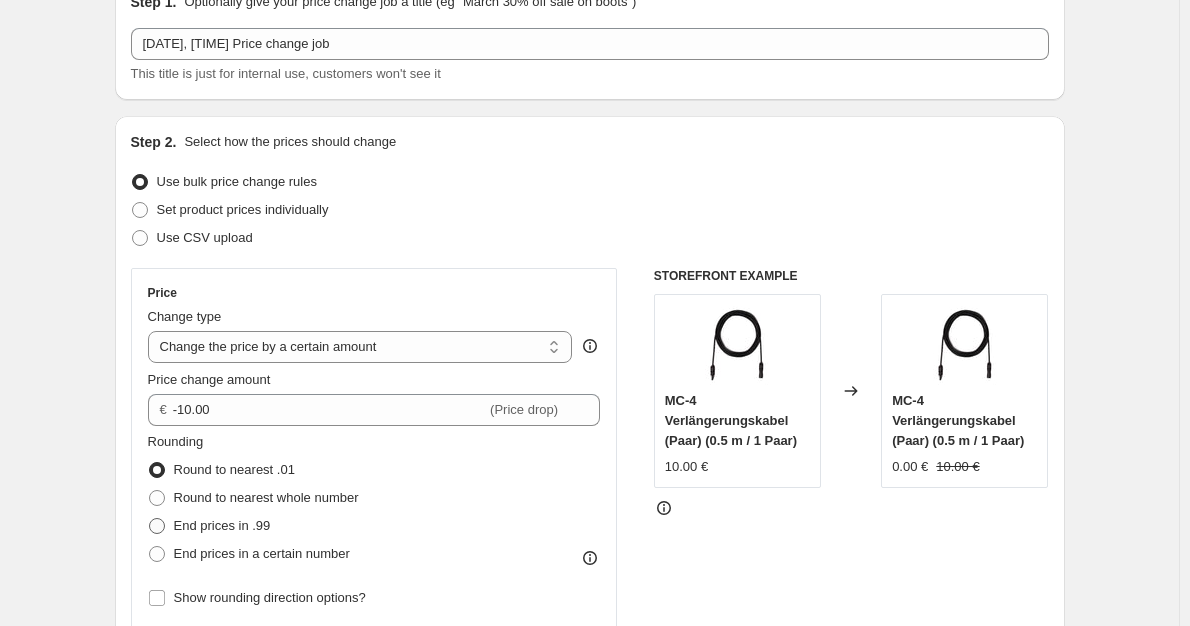 click on "End prices in .99" at bounding box center (209, 526) 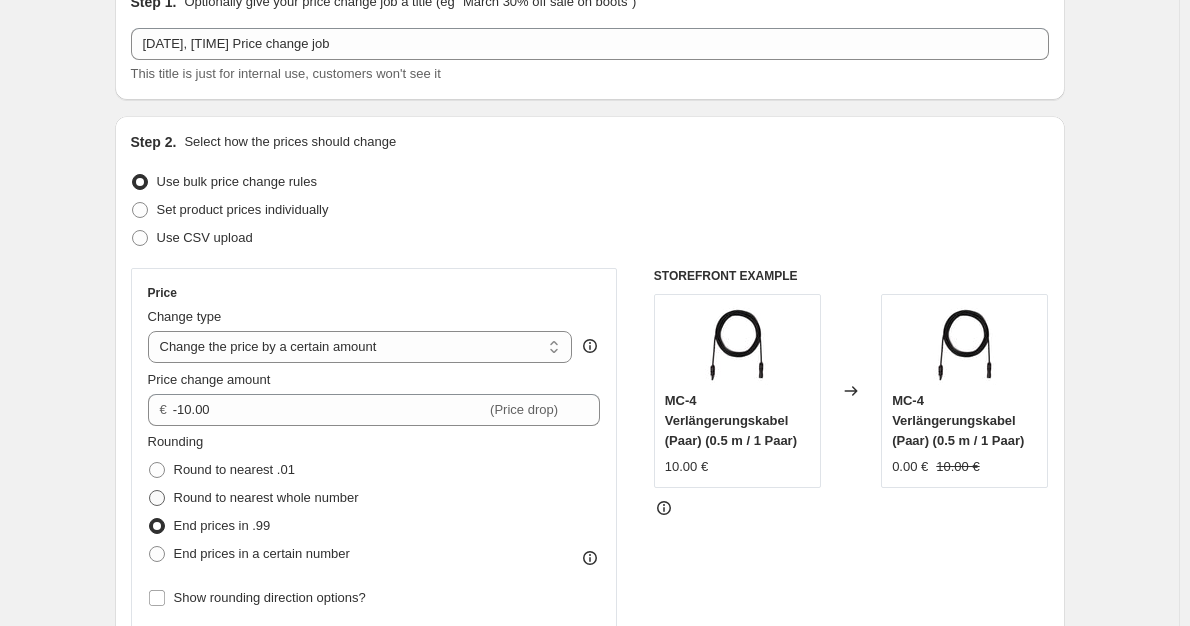 click on "Round to nearest whole number" at bounding box center [266, 497] 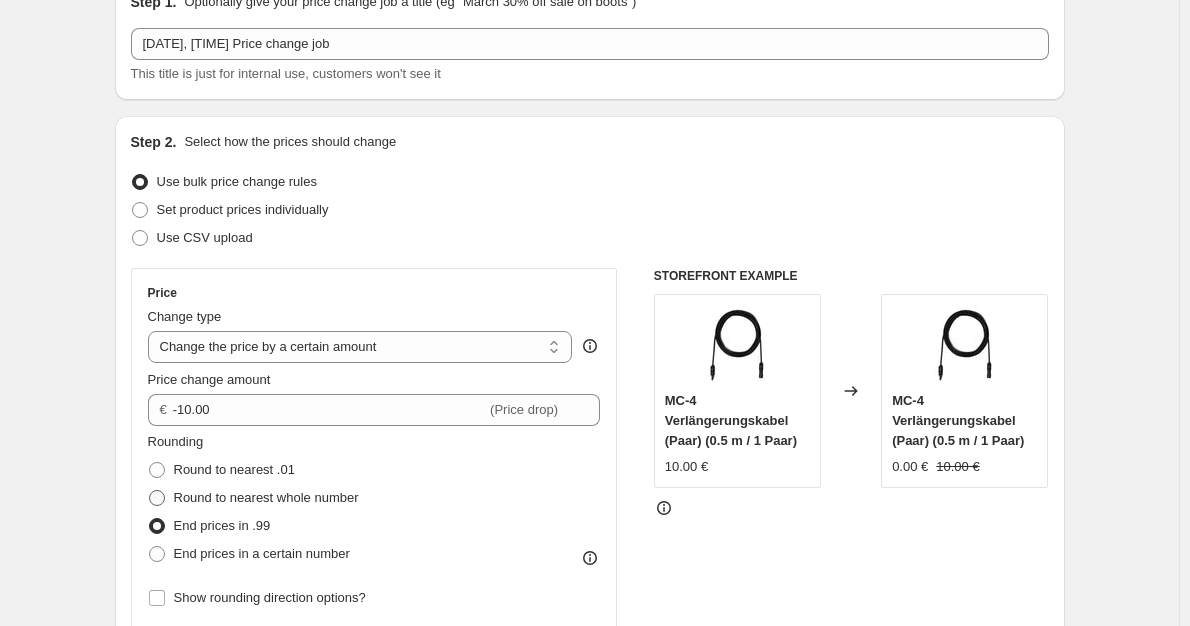 radio on "true" 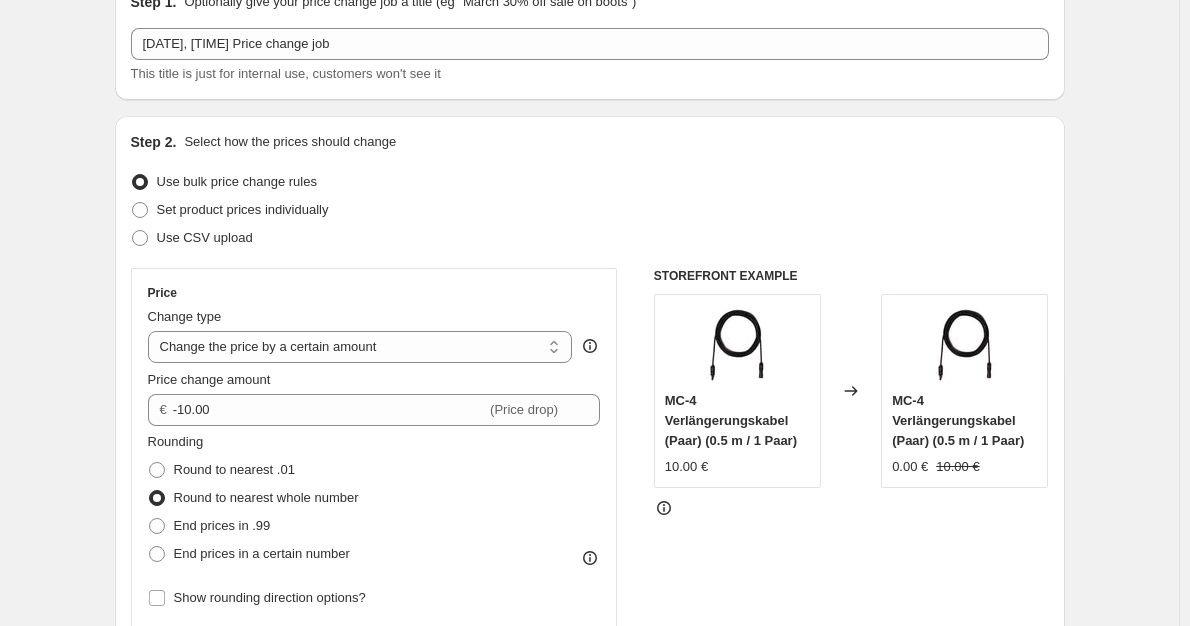 click on "STOREFRONT EXAMPLE MC-4 Verlängerungskabel (Paar) (0.5 m / 1 Paar) 10.00 € Changed to MC-4 Verlängerungskabel (Paar) (0.5 m / 1 Paar) 0.00 € 10.00 €" at bounding box center [851, 513] 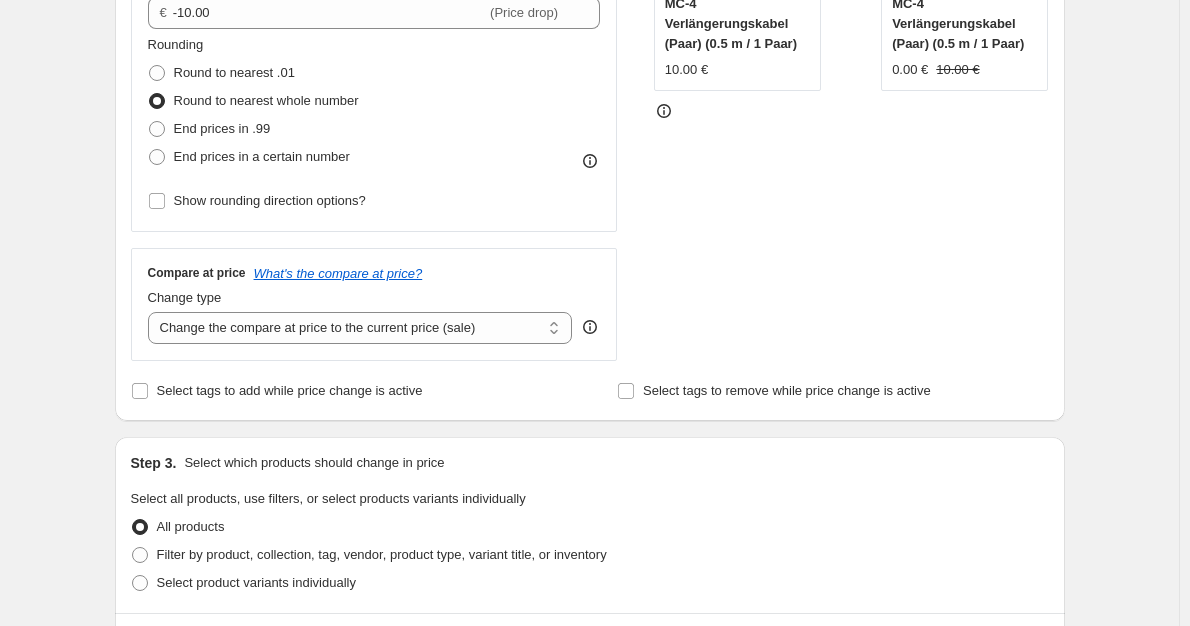 scroll, scrollTop: 500, scrollLeft: 0, axis: vertical 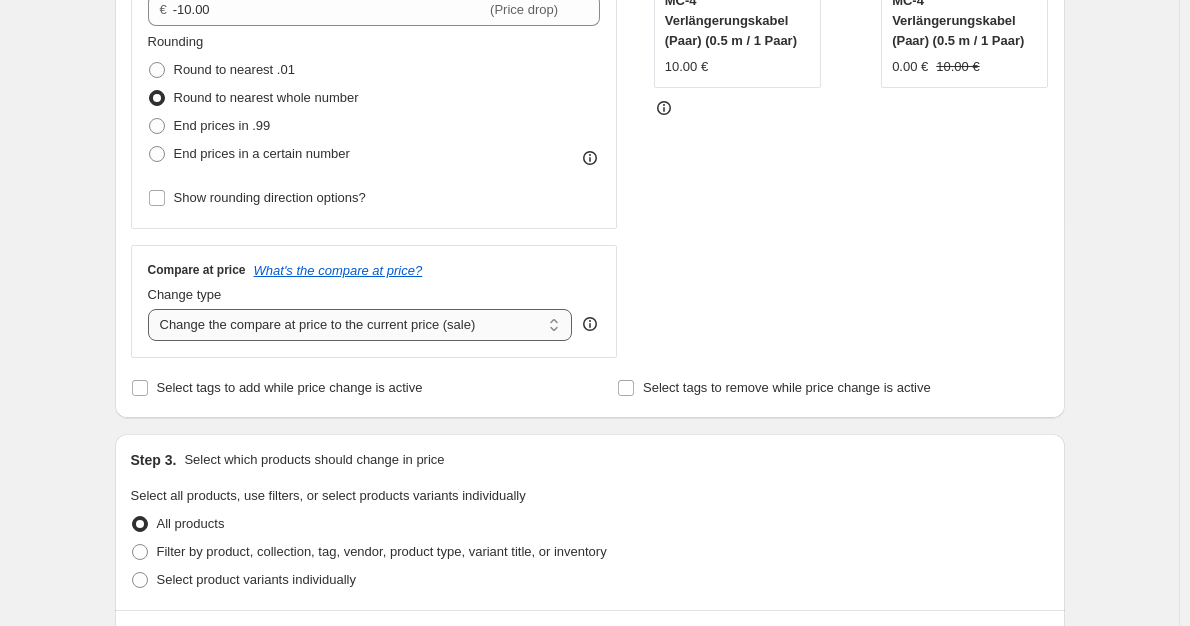 click on "Change the compare at price to the current price (sale) Change the compare at price to a certain amount Change the compare at price by a certain amount Change the compare at price by a certain percentage Change the compare at price by a certain amount relative to the actual price Change the compare at price by a certain percentage relative to the actual price Don't change the compare at price Remove the compare at price" at bounding box center [360, 325] 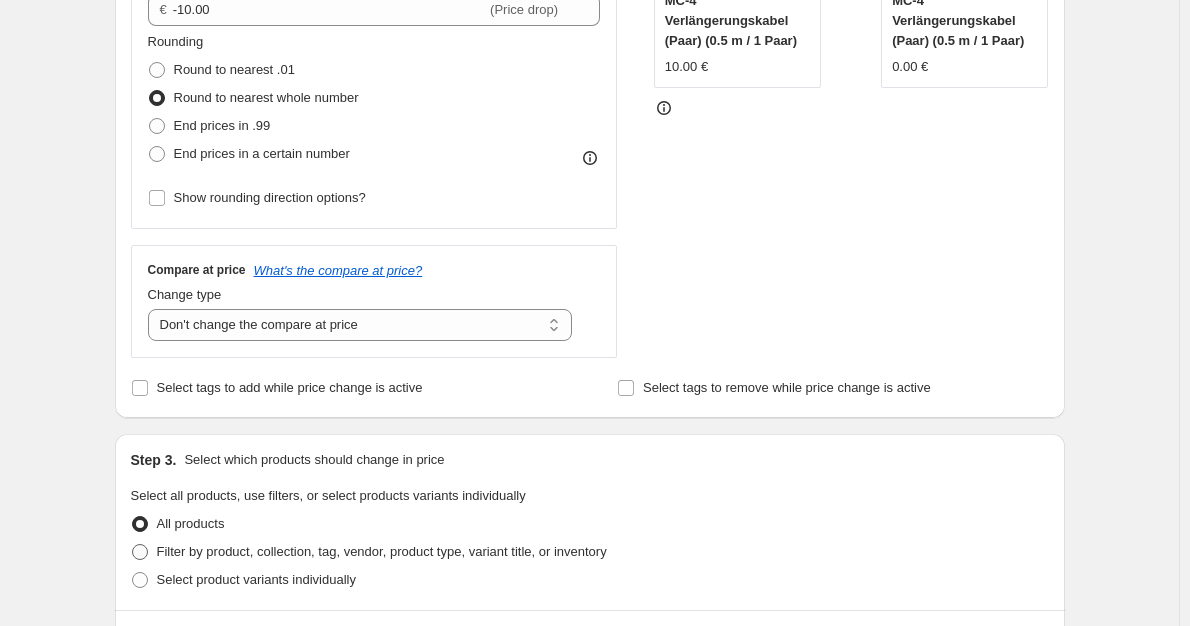 click on "Filter by product, collection, tag, vendor, product type, variant title, or inventory" at bounding box center [369, 552] 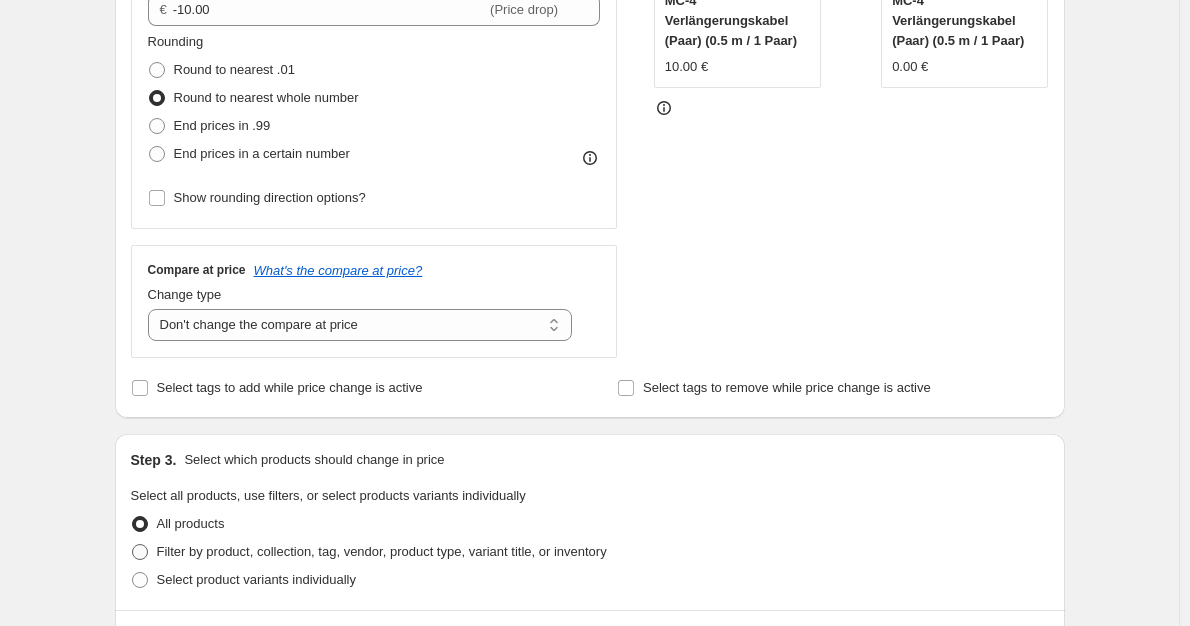 radio on "true" 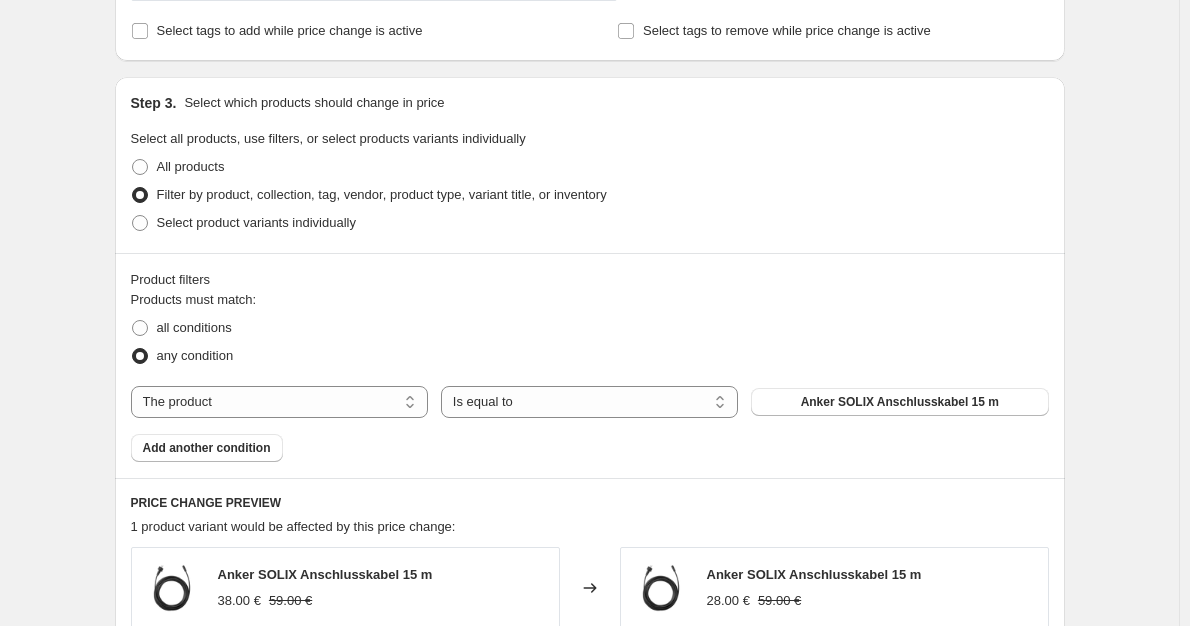 scroll, scrollTop: 900, scrollLeft: 0, axis: vertical 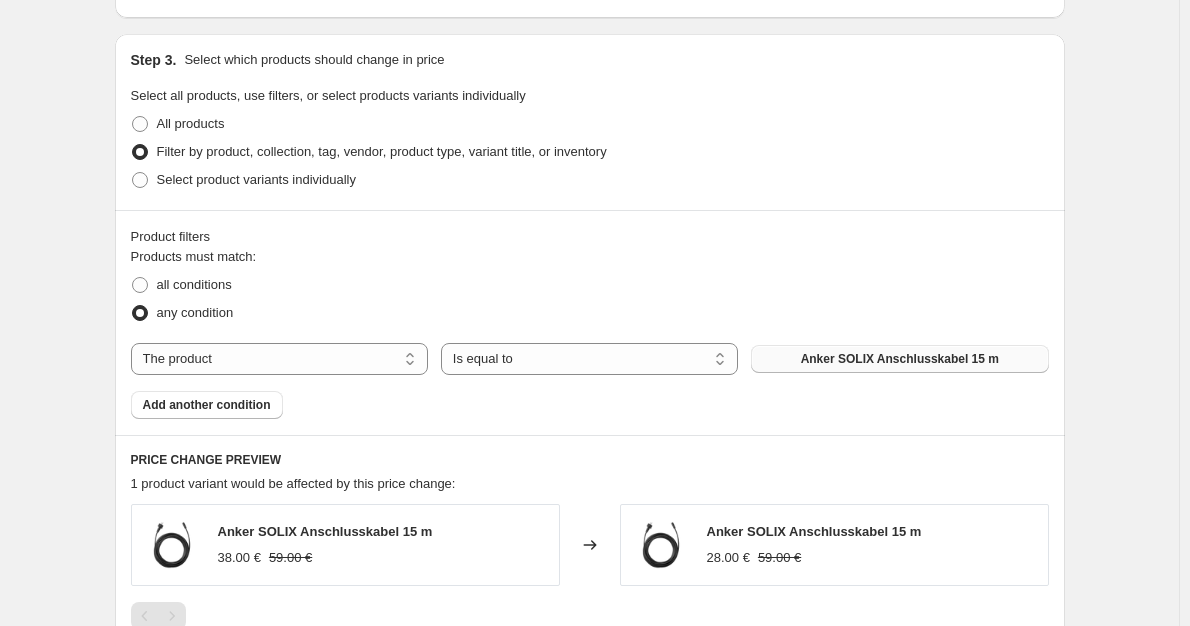click on "Anker SOLIX Anschlusskabel [LENGTH] m" at bounding box center [900, 359] 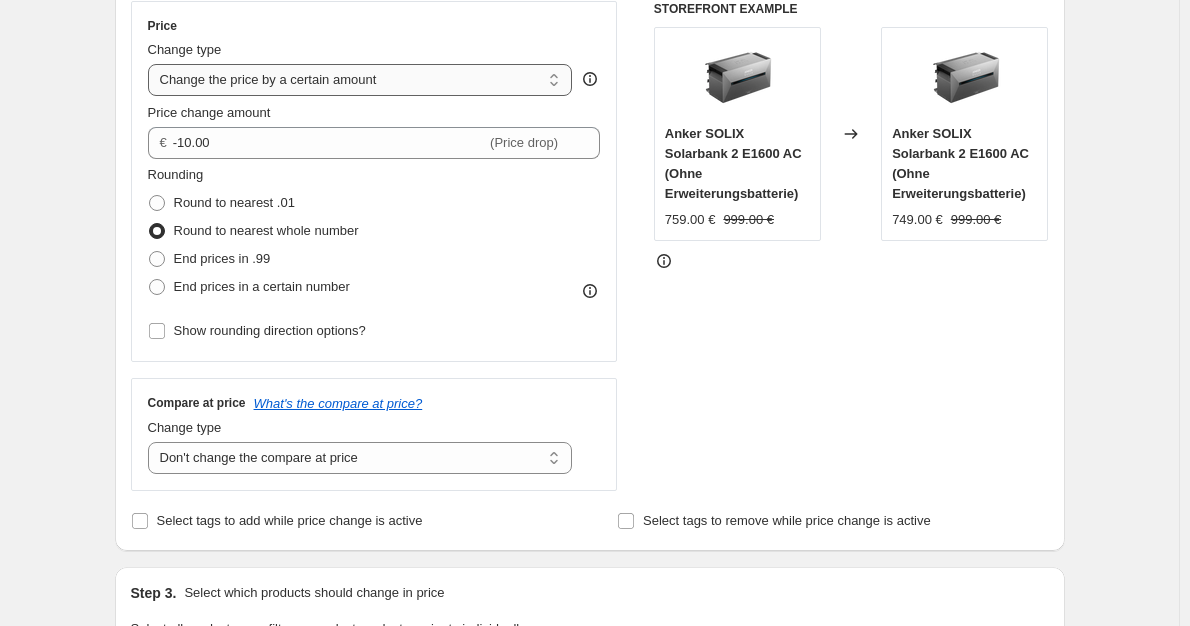 scroll, scrollTop: 0, scrollLeft: 0, axis: both 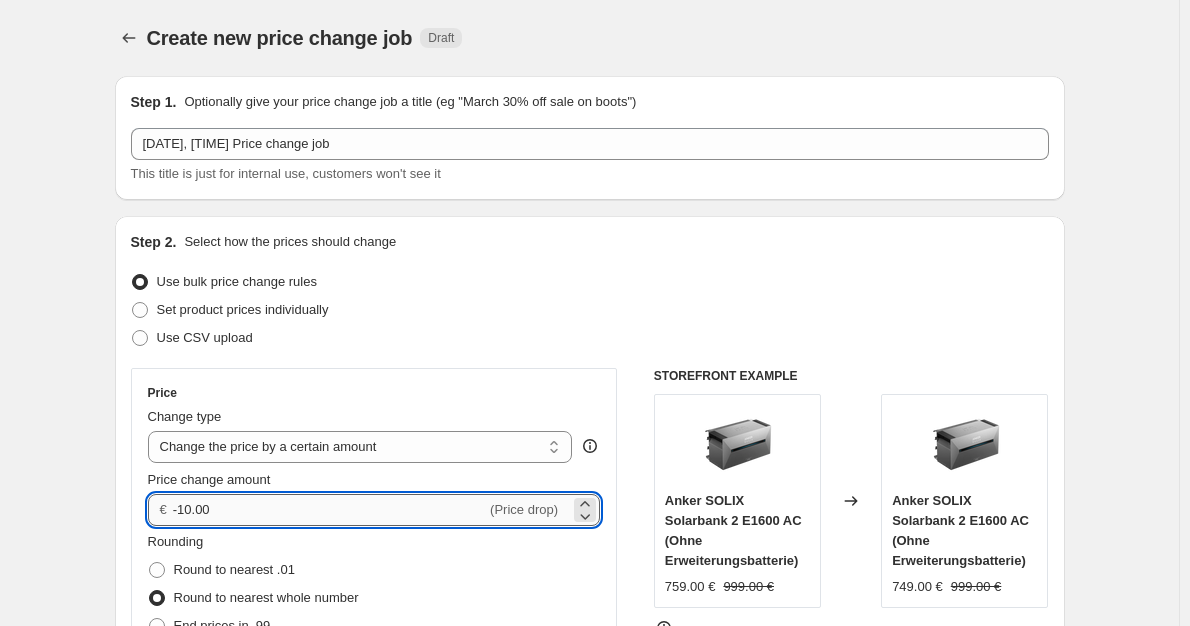 drag, startPoint x: 240, startPoint y: 515, endPoint x: 183, endPoint y: 513, distance: 57.035076 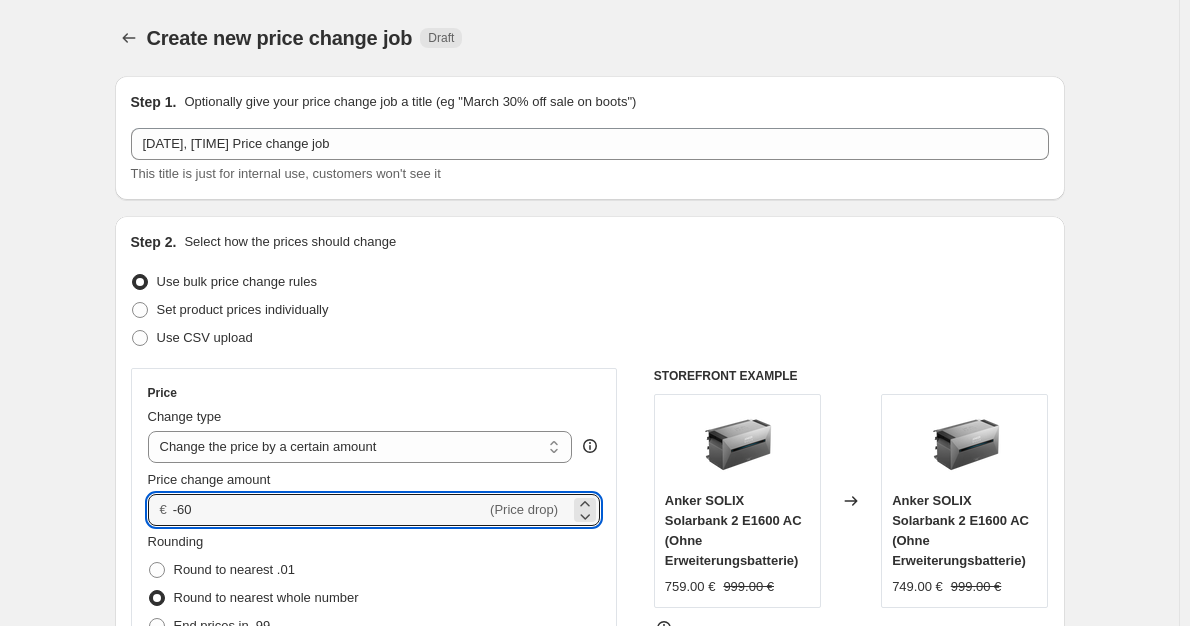 type on "-60.00" 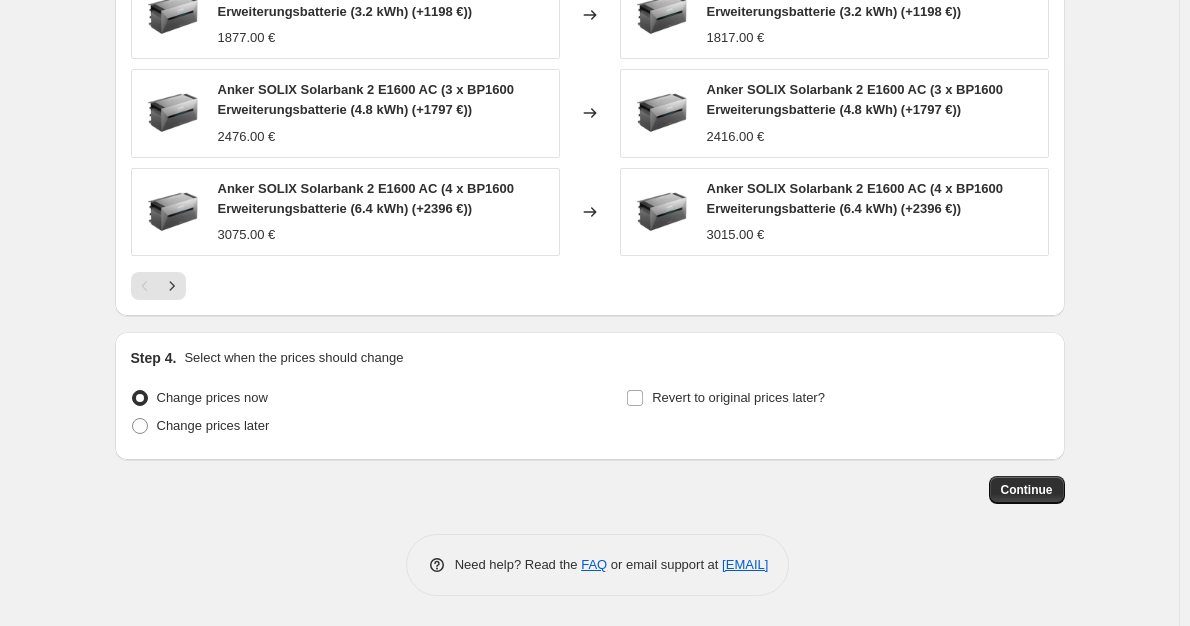 scroll, scrollTop: 1631, scrollLeft: 0, axis: vertical 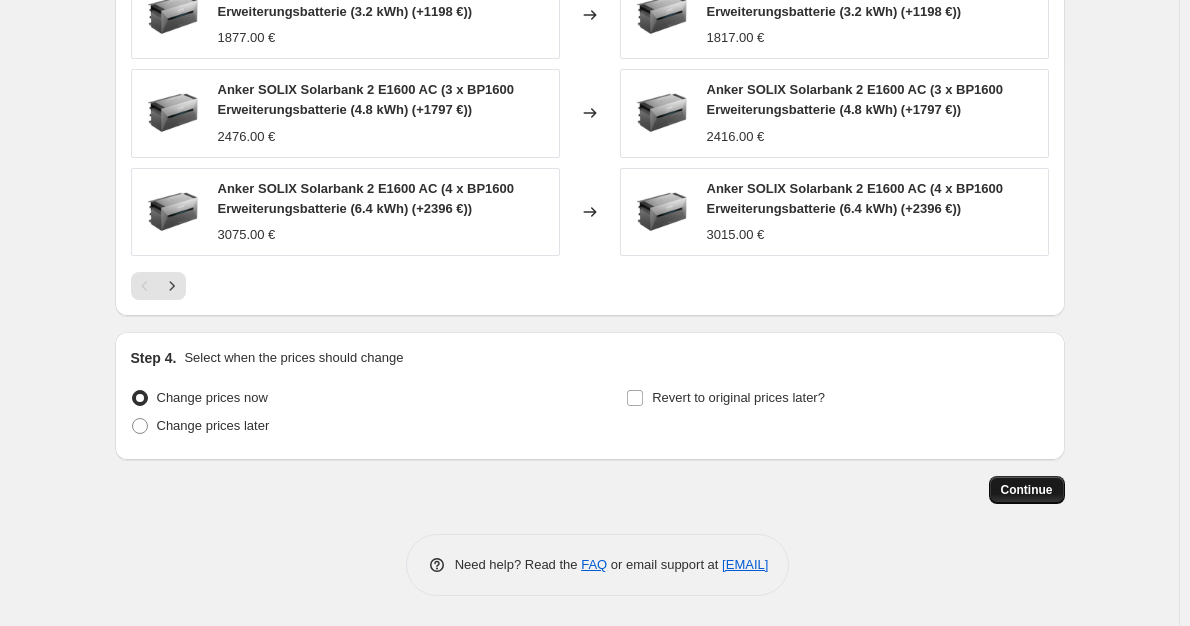 click on "Continue" at bounding box center [1027, 490] 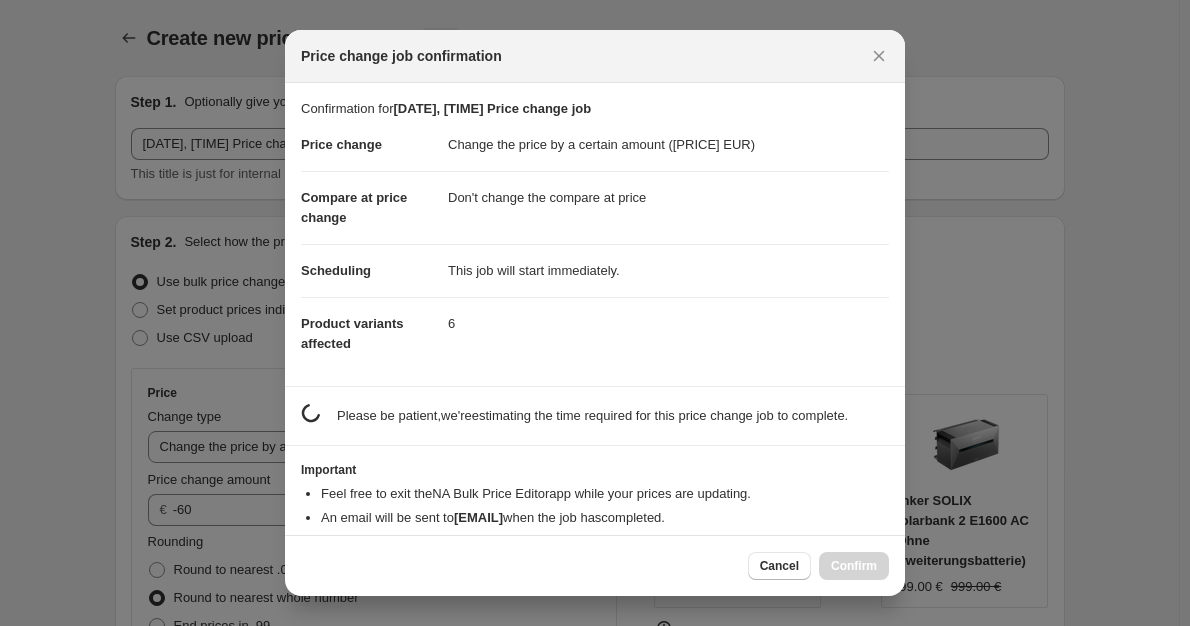 scroll, scrollTop: 0, scrollLeft: 0, axis: both 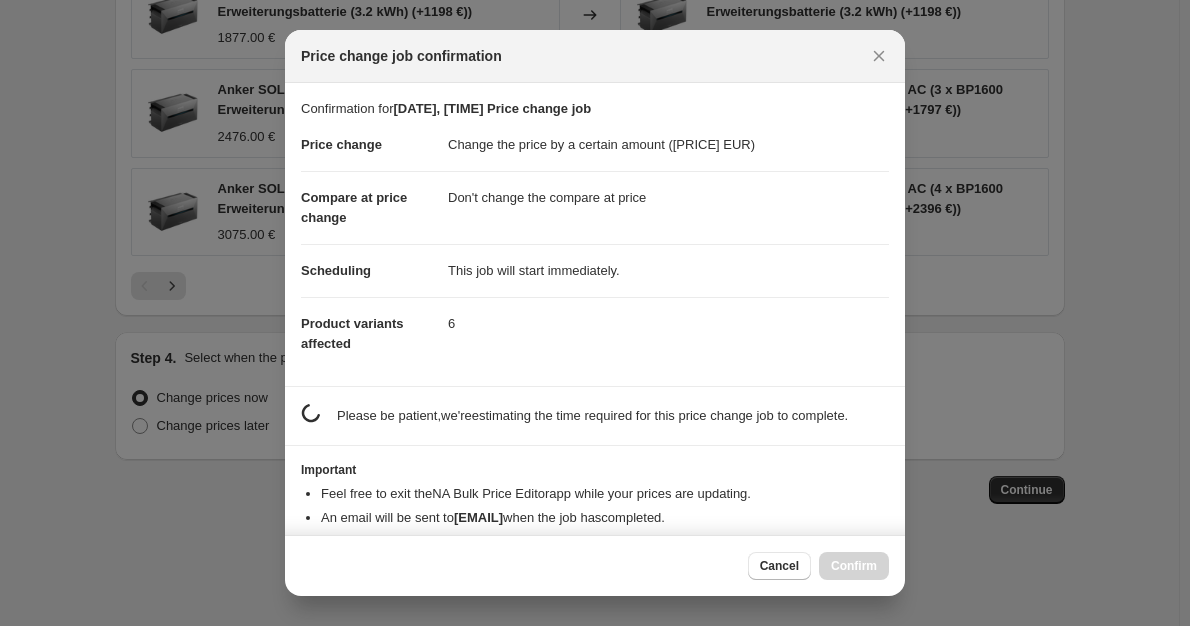 click on "Cancel Confirm" at bounding box center [818, 566] 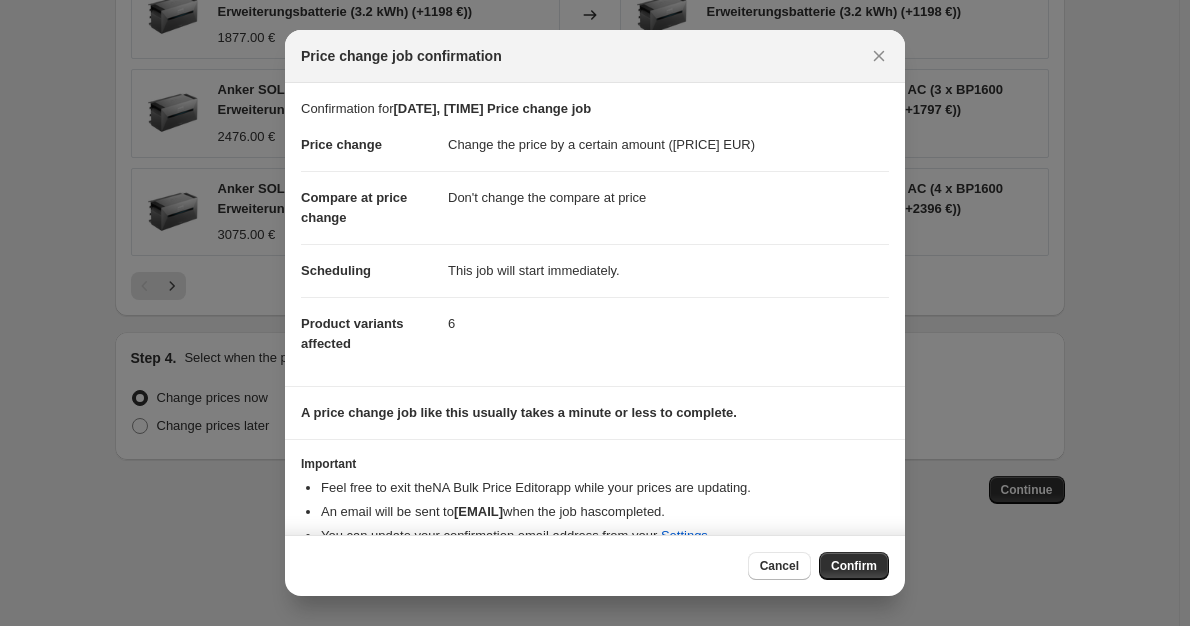 click on "Confirm" at bounding box center [854, 566] 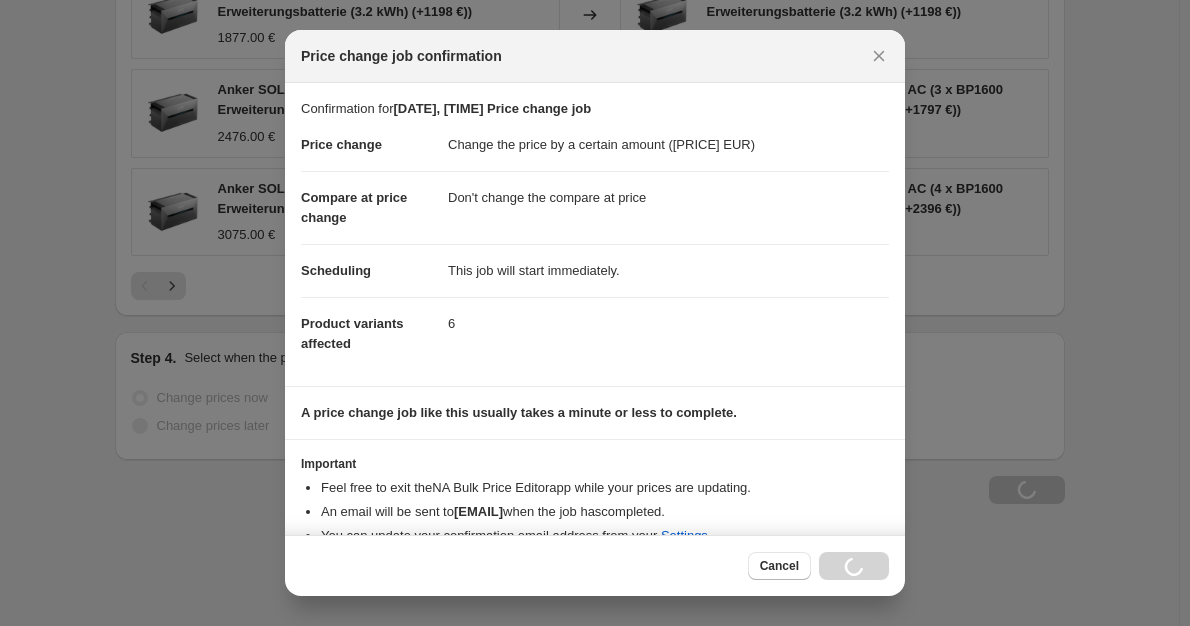 scroll, scrollTop: 1699, scrollLeft: 0, axis: vertical 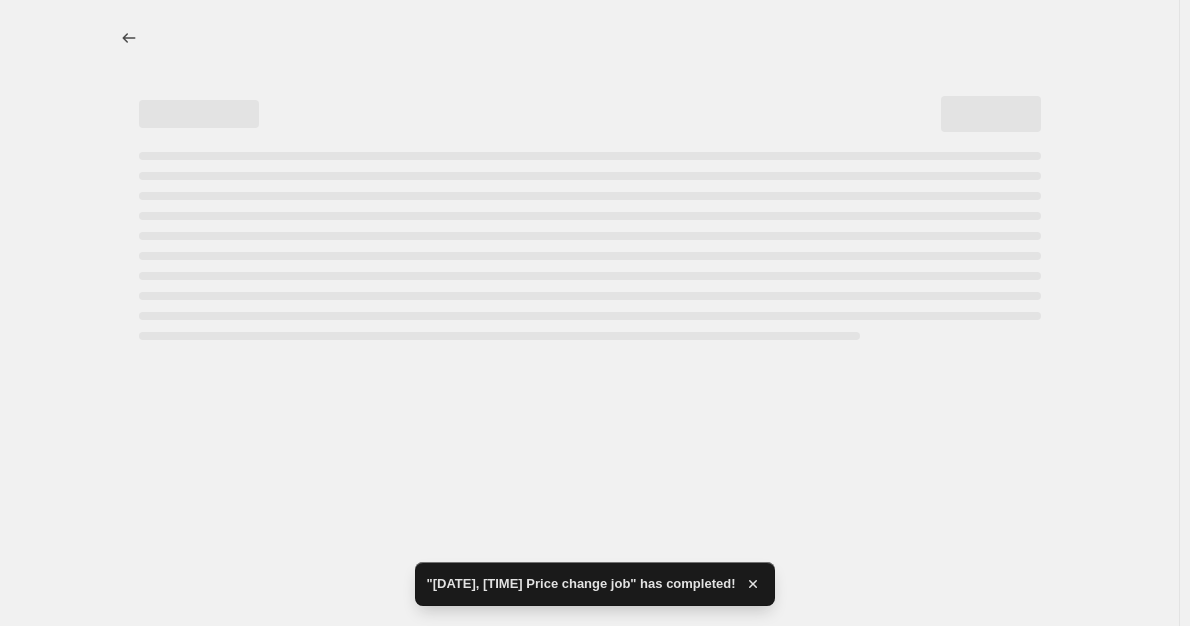 select on "by" 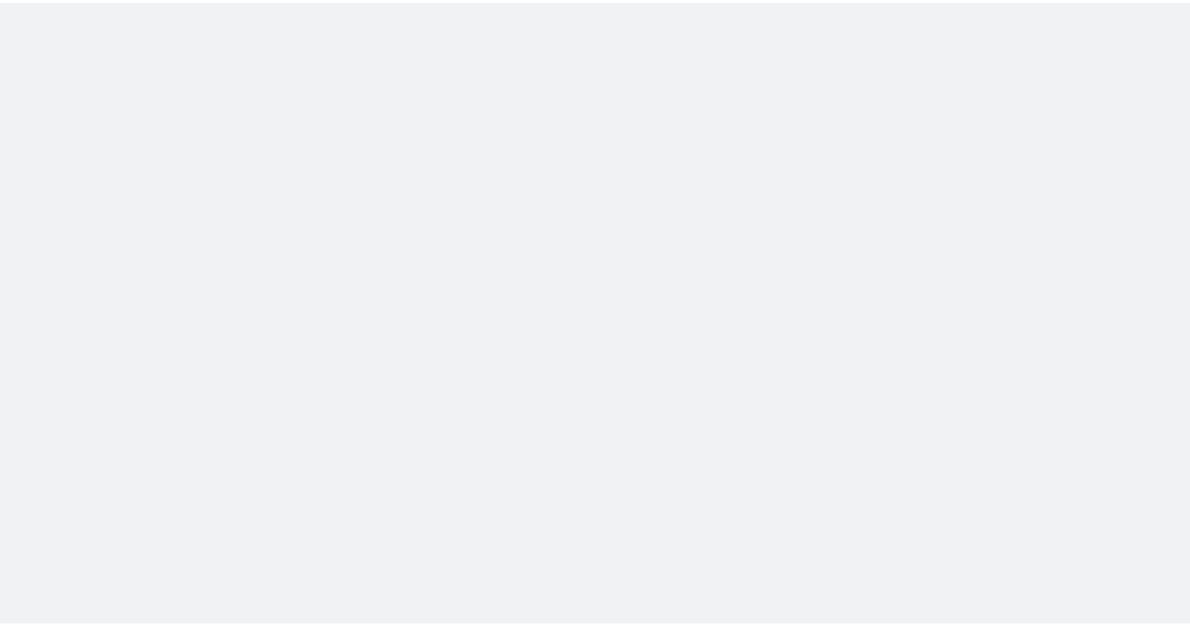 scroll, scrollTop: 0, scrollLeft: 0, axis: both 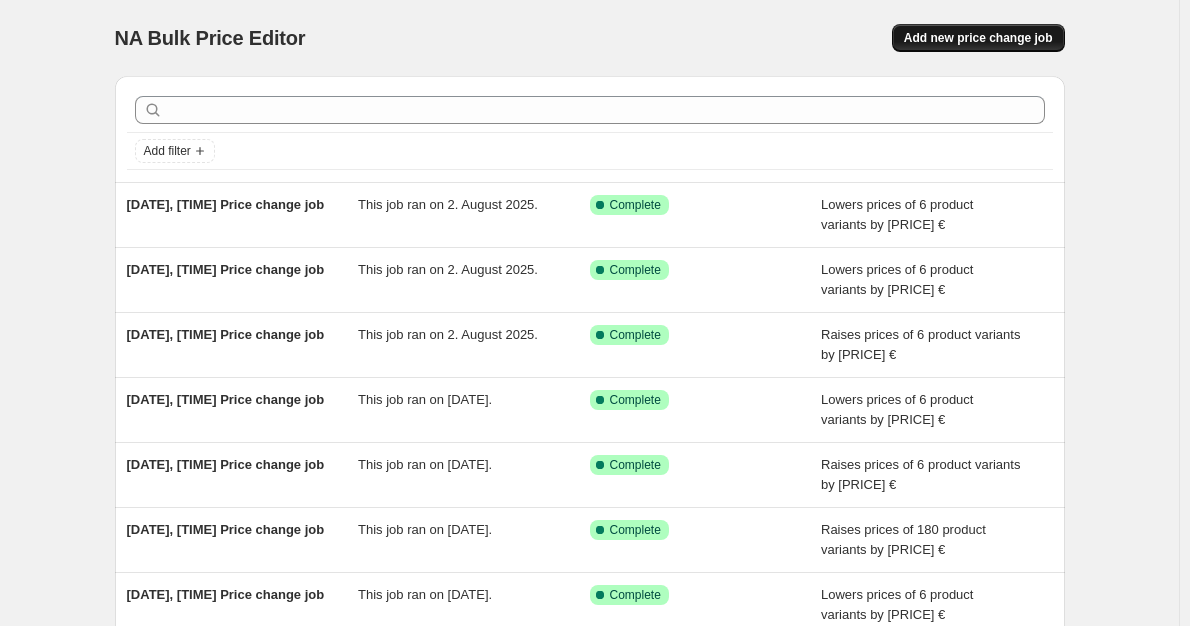 click on "Add new price change job" at bounding box center (978, 38) 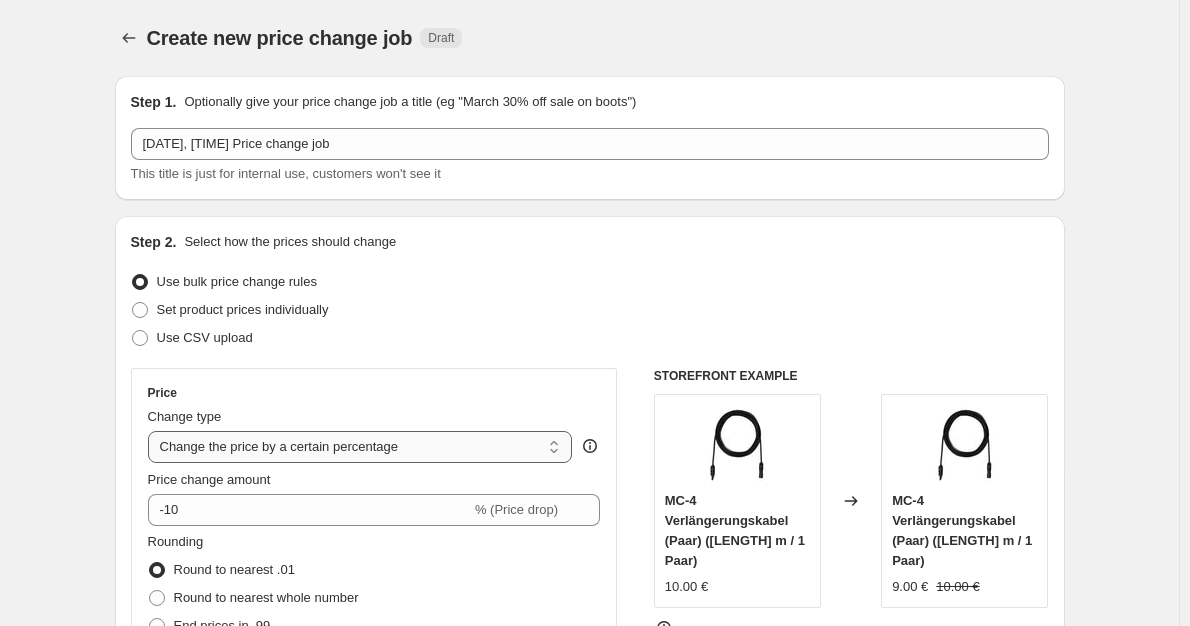 click on "Change the price to a certain amount Change the price by a certain amount Change the price by a certain percentage Change the price to the current compare at price (price before sale) Change the price by a certain amount relative to the compare at price Change the price by a certain percentage relative to the compare at price Don't change the price Change the price by a certain percentage relative to the cost per item Change price to certain cost margin" at bounding box center [360, 447] 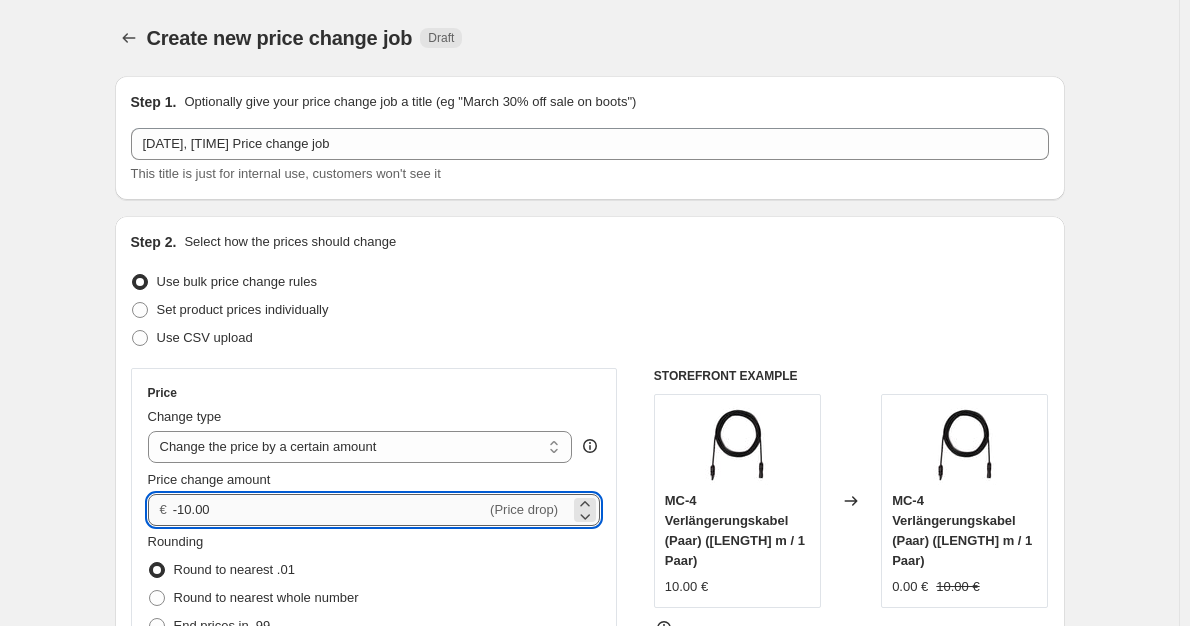 drag, startPoint x: 240, startPoint y: 505, endPoint x: 190, endPoint y: 506, distance: 50.01 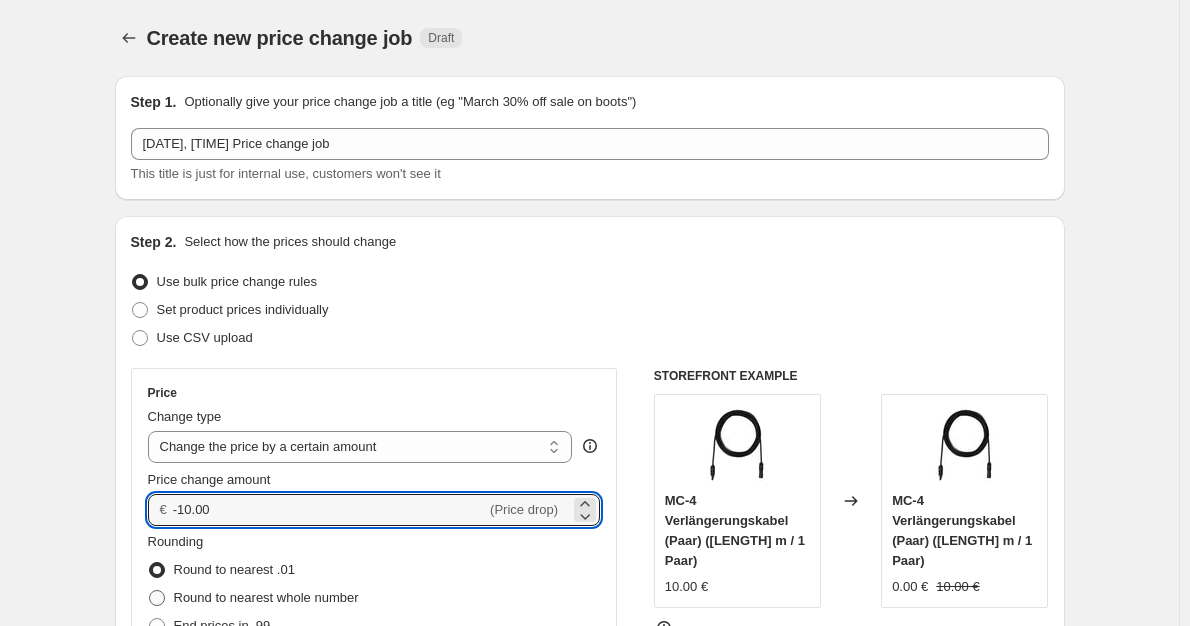 type on "[NUMBER]" 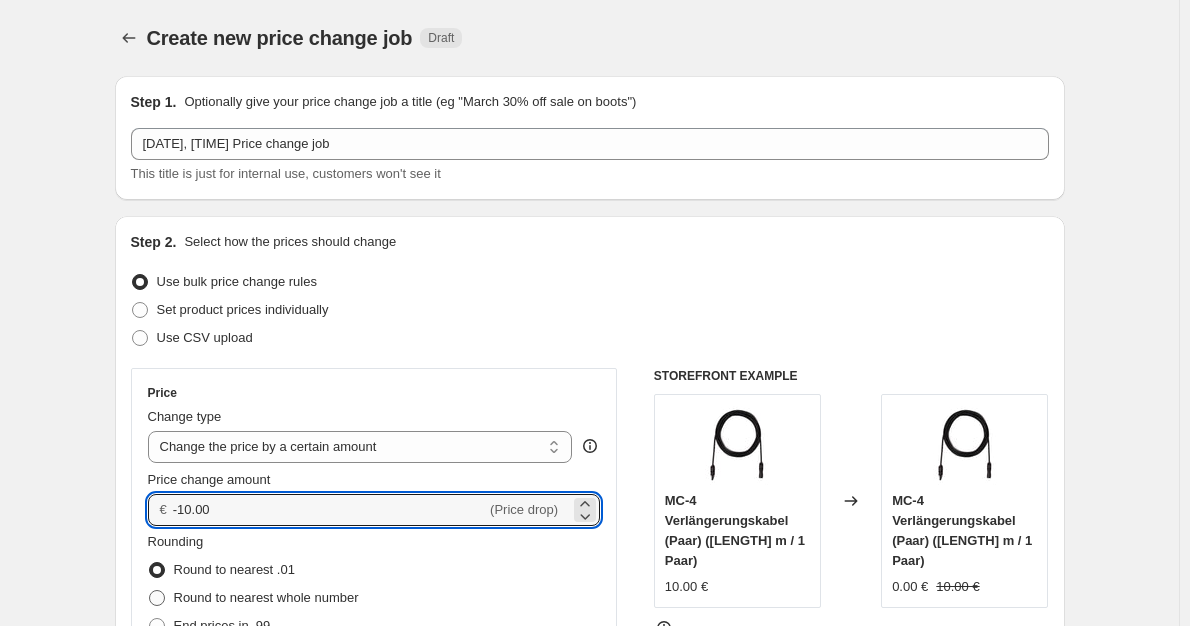 click on "Round to nearest whole number" at bounding box center [266, 597] 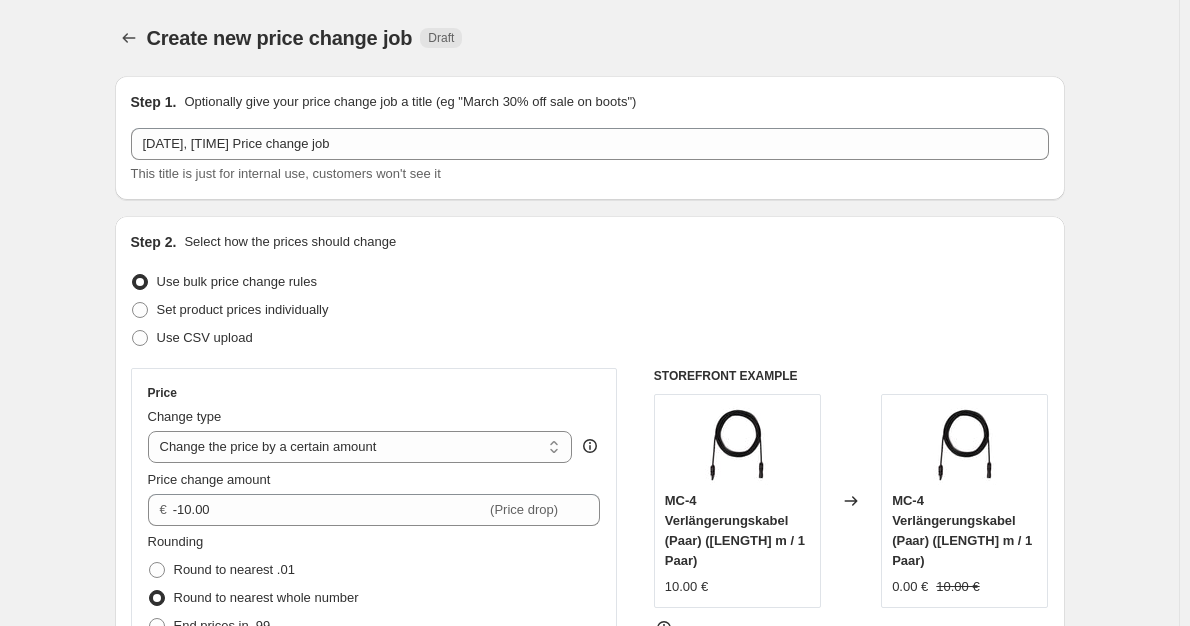 click on "Rounding Round to nearest .01 Round to nearest whole number End prices in .99 End prices in a certain number" at bounding box center [374, 600] 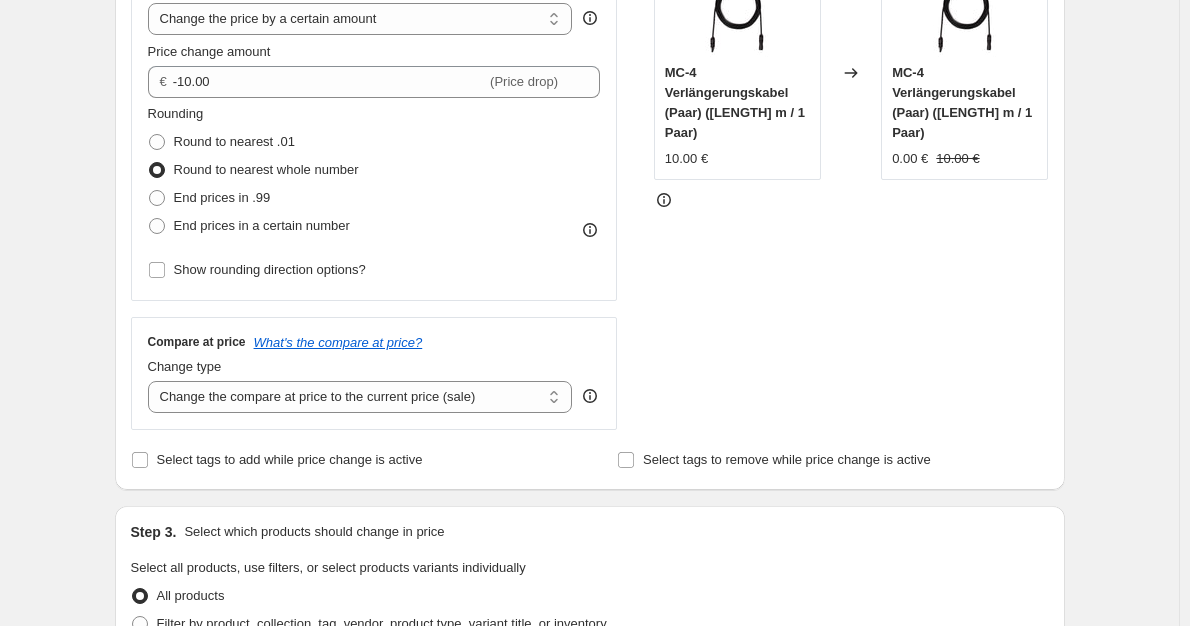 scroll, scrollTop: 500, scrollLeft: 0, axis: vertical 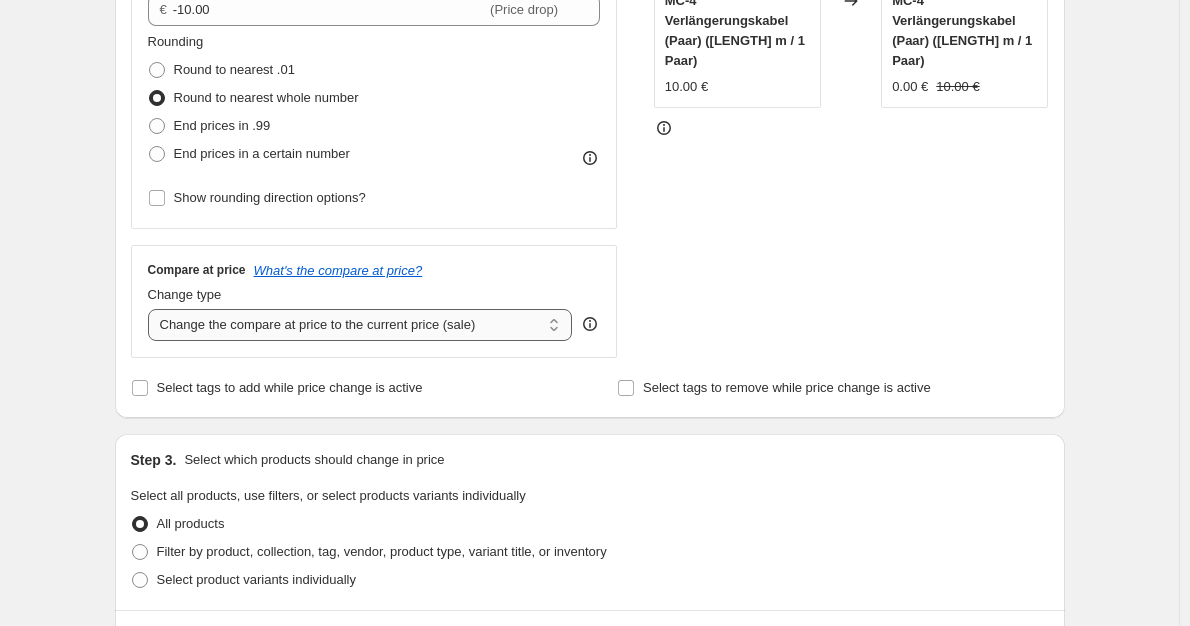 click on "Change the compare at price to the current price (sale) Change the compare at price to a certain amount Change the compare at price by a certain amount Change the compare at price by a certain percentage Change the compare at price by a certain amount relative to the actual price Change the compare at price by a certain percentage relative to the actual price Don't change the compare at price Remove the compare at price" at bounding box center [360, 325] 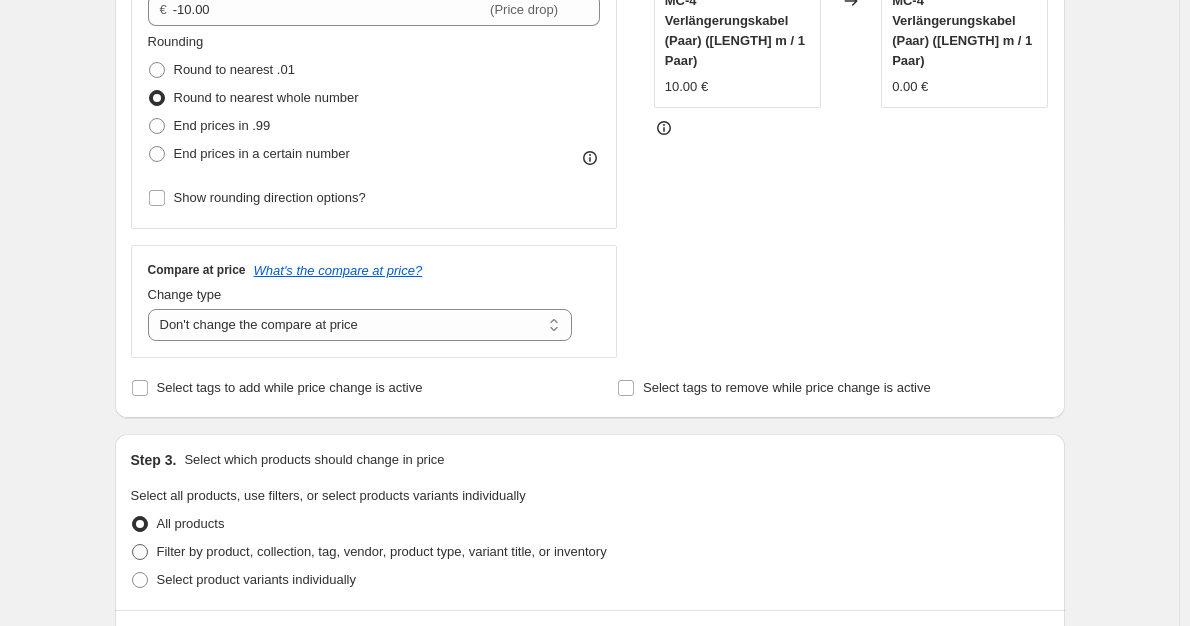 click on "Filter by product, collection, tag, vendor, product type, variant title, or inventory" at bounding box center (382, 551) 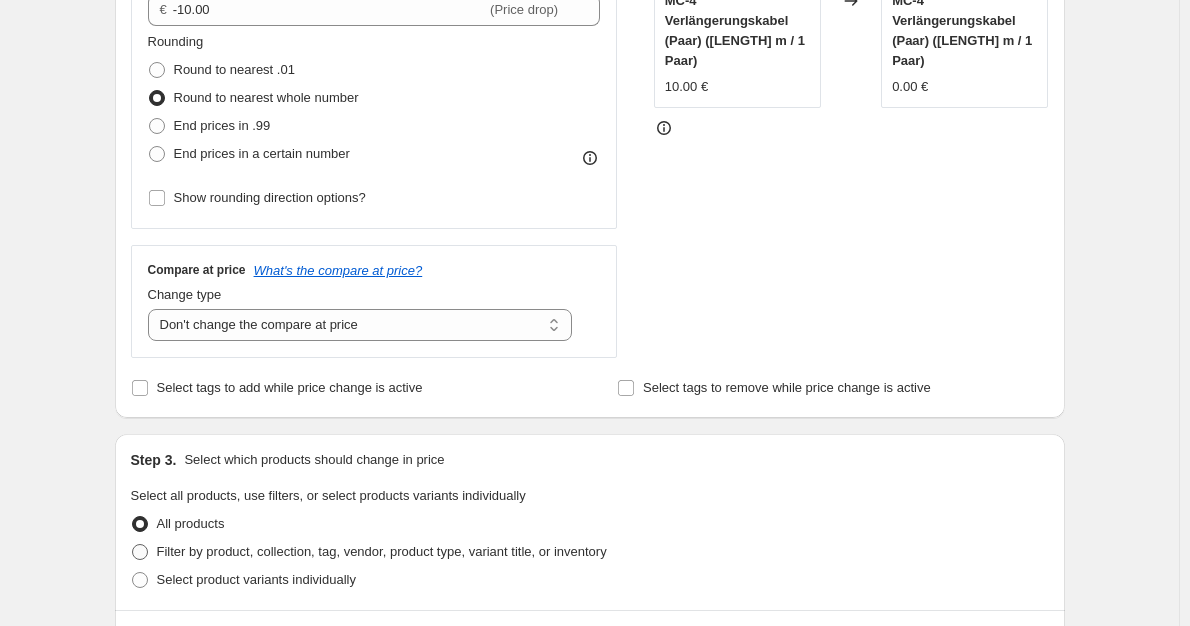 radio on "true" 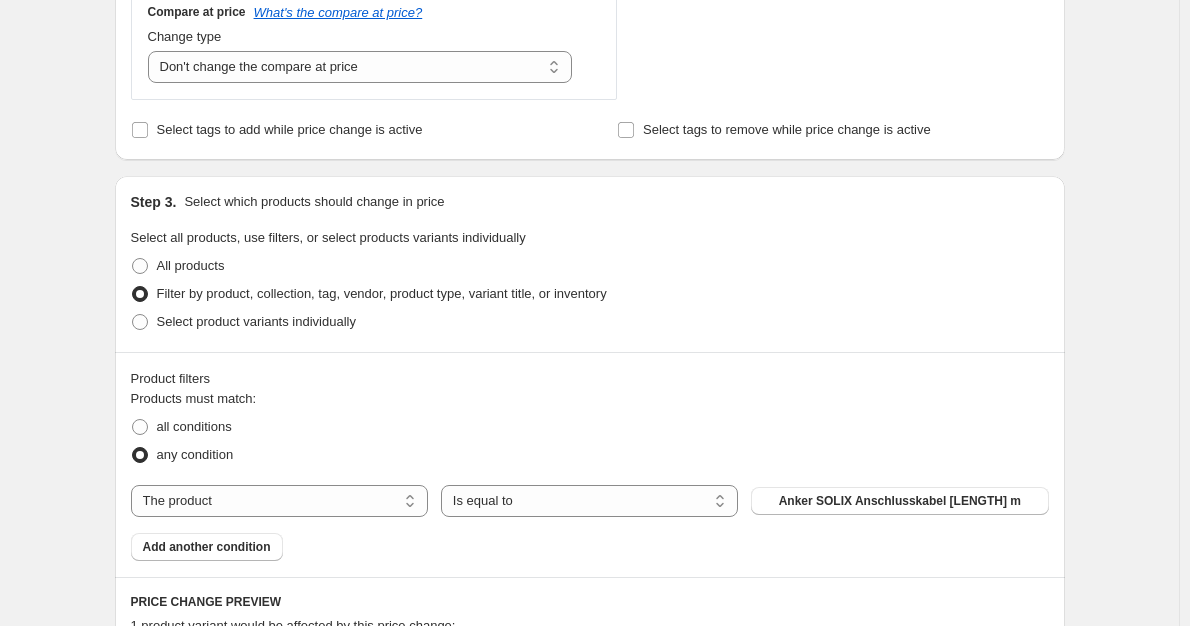 scroll, scrollTop: 800, scrollLeft: 0, axis: vertical 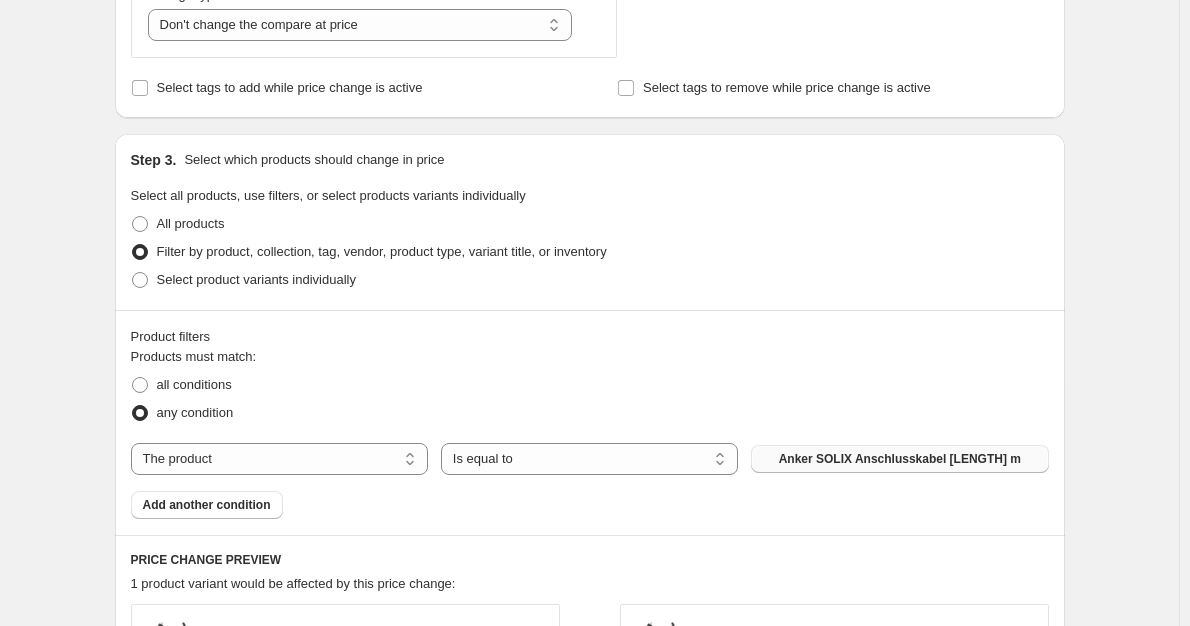 click on "Anker SOLIX Anschlusskabel [LENGTH] m" at bounding box center [899, 459] 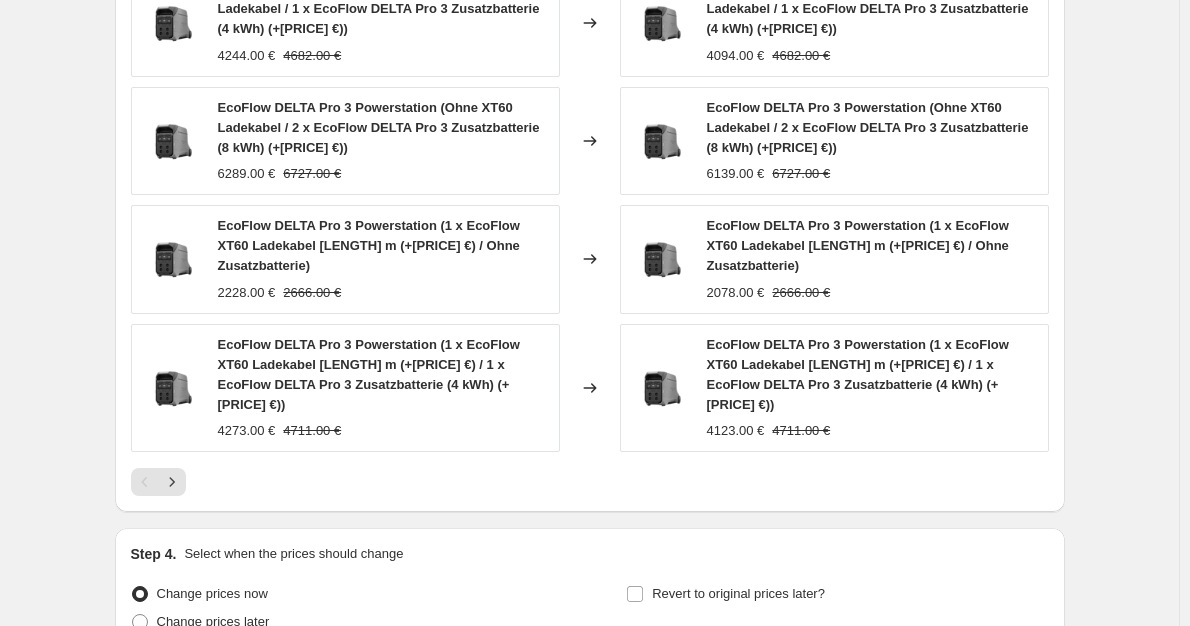 scroll, scrollTop: 1600, scrollLeft: 0, axis: vertical 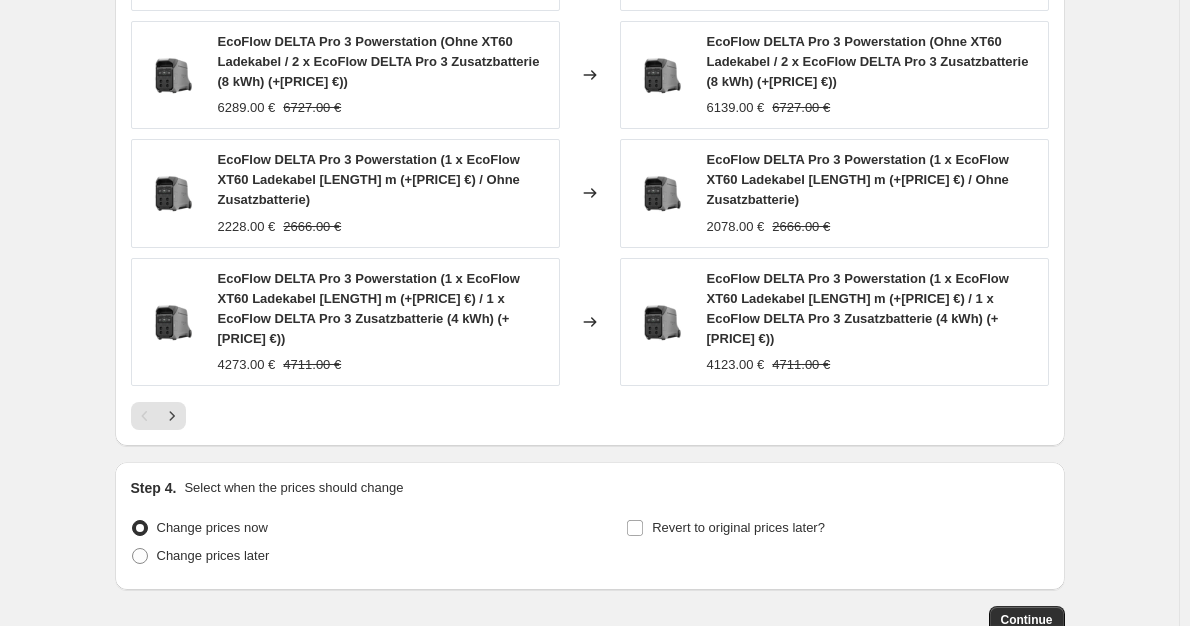 click on "Step 1. Optionally give your price change job a title (eg "March 30% off sale on boots") [DATE], [TIME] Price change job This title is just for internal use, customers won't see it Step 2. Select how the prices should change Use bulk price change rules Set product prices individually Use CSV upload Price Change type Change the price to a certain amount Change the price by a certain amount Change the price by a certain percentage Change the price to the current compare at price (price before sale) Change the price by a certain amount relative to the compare at price Change the price by a certain percentage relative to the compare at price Don't change the price Change the price by a certain percentage relative to the cost per item Change price to certain cost margin Change the price by a certain amount Price change amount € [NUMBER] (Price drop) Rounding Round to nearest .01 Round to nearest whole number End prices in .99 End prices in a certain number Show rounding direction options? Change type" at bounding box center [582, -453] 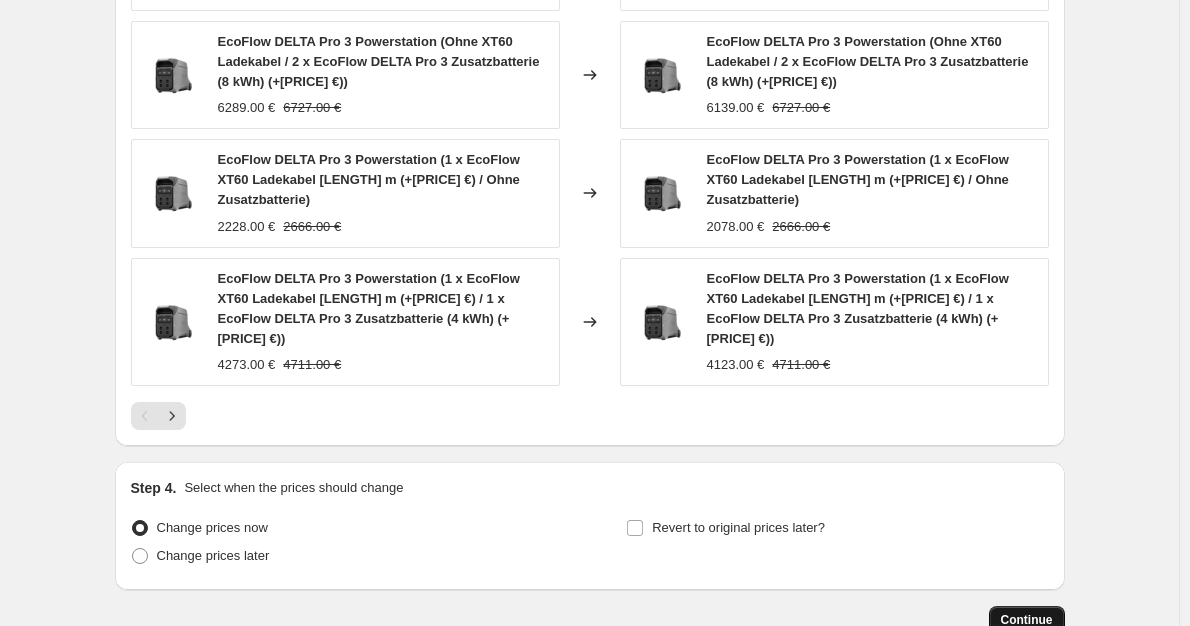 click on "Continue" at bounding box center (1027, 620) 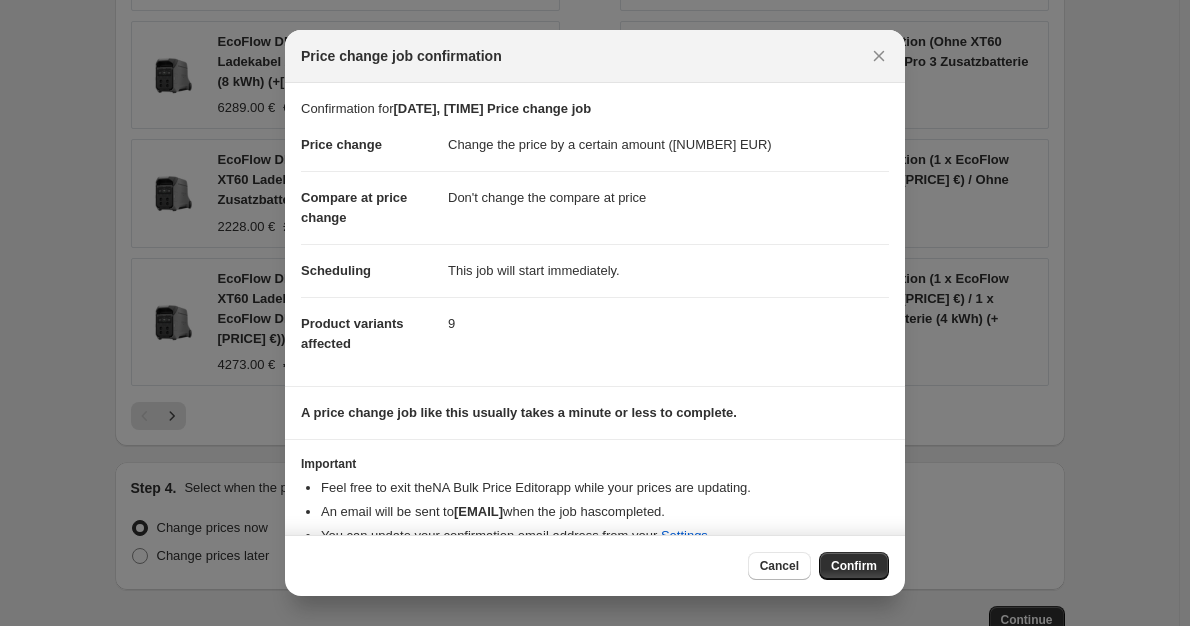 click on "Confirm" at bounding box center [854, 566] 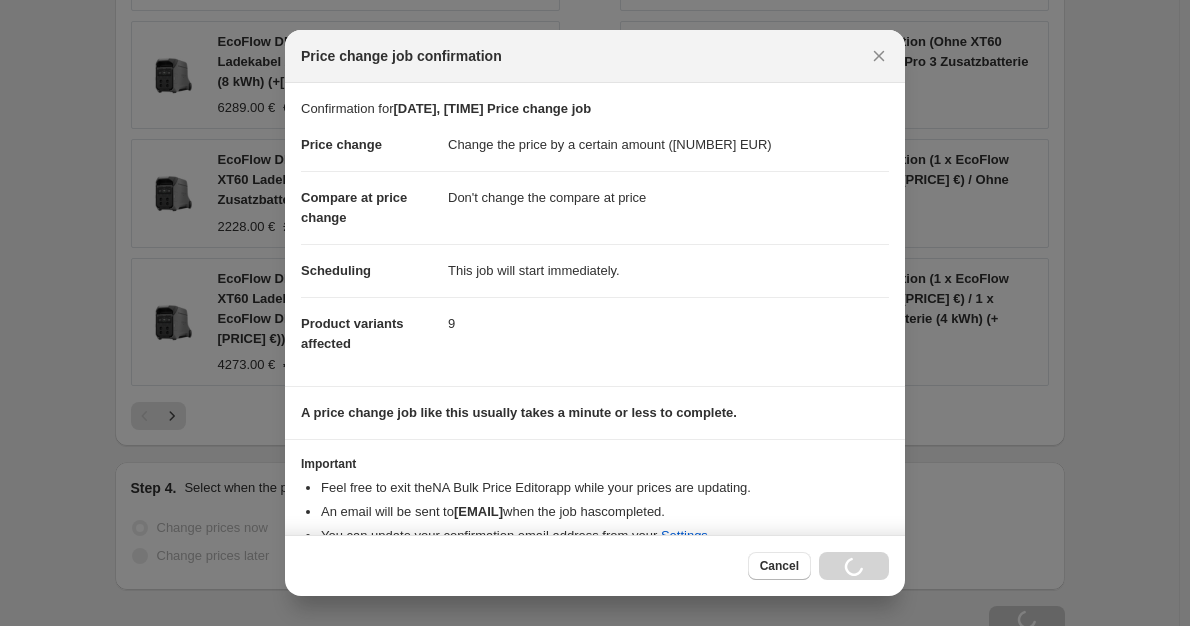 scroll, scrollTop: 1668, scrollLeft: 0, axis: vertical 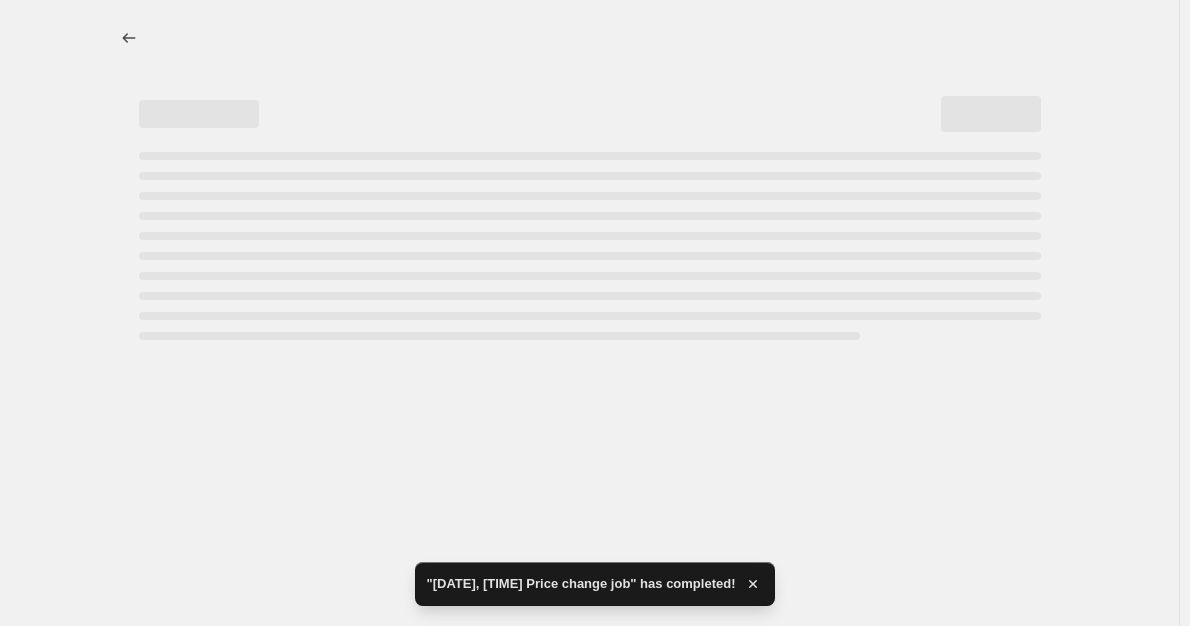 select on "by" 